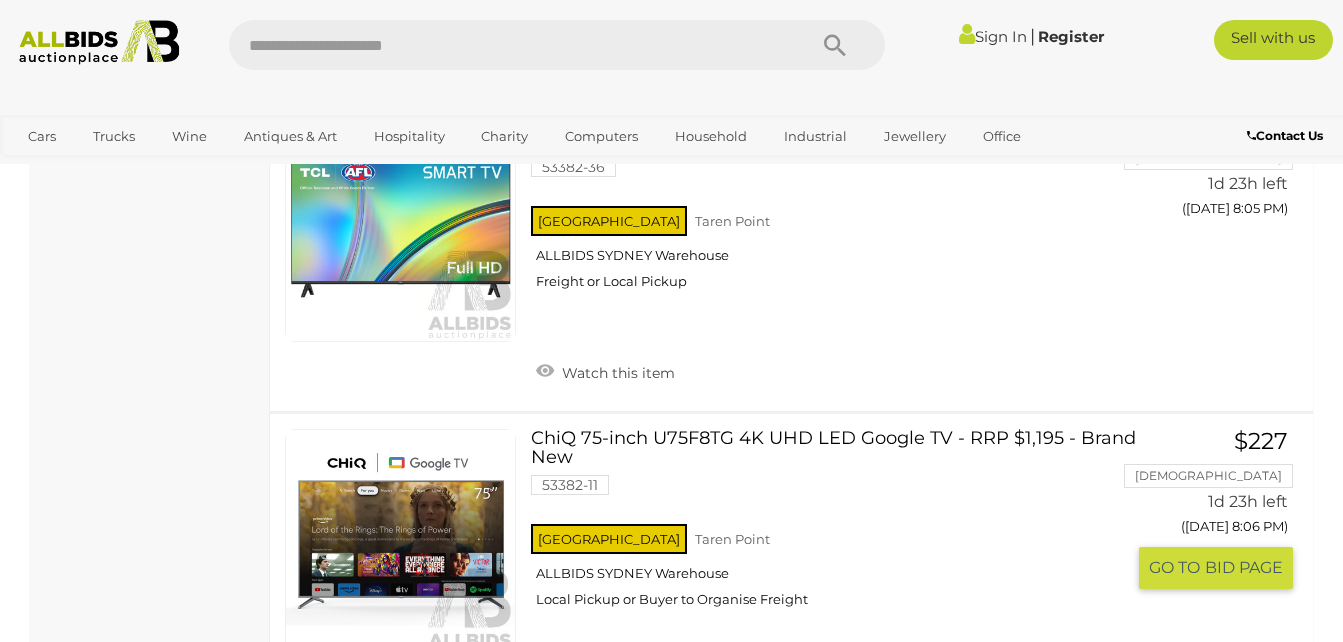 scroll, scrollTop: 7100, scrollLeft: 0, axis: vertical 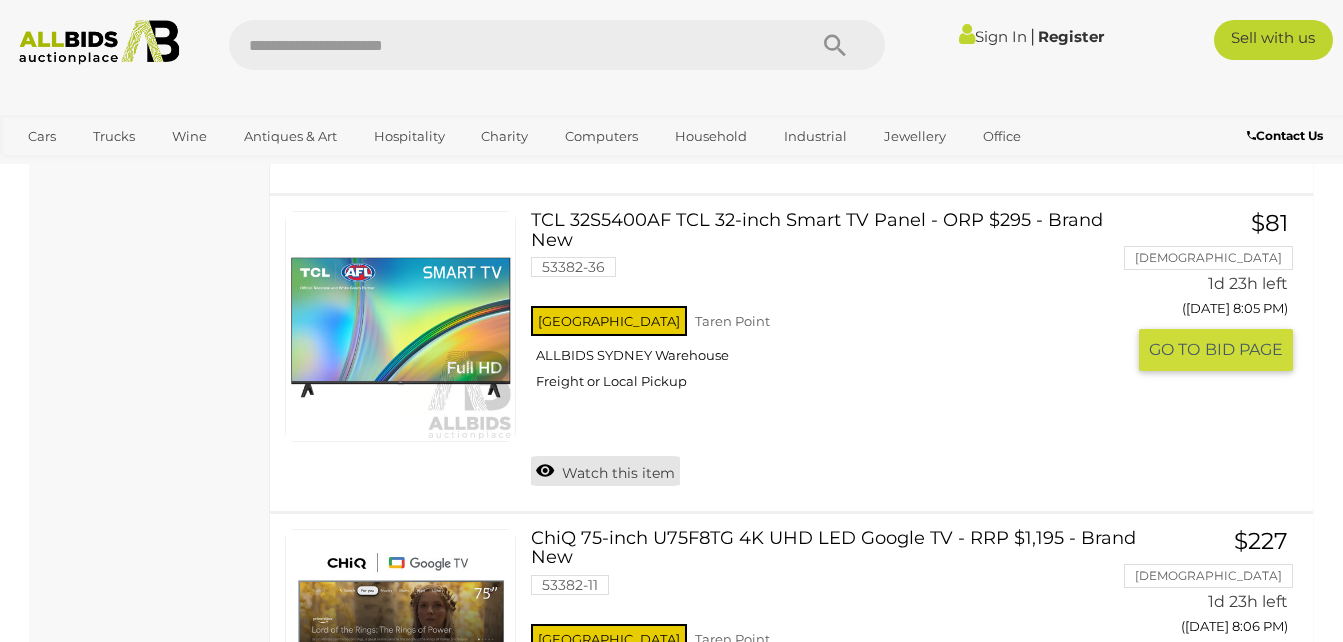 click on "Watch this item" at bounding box center [605, 471] 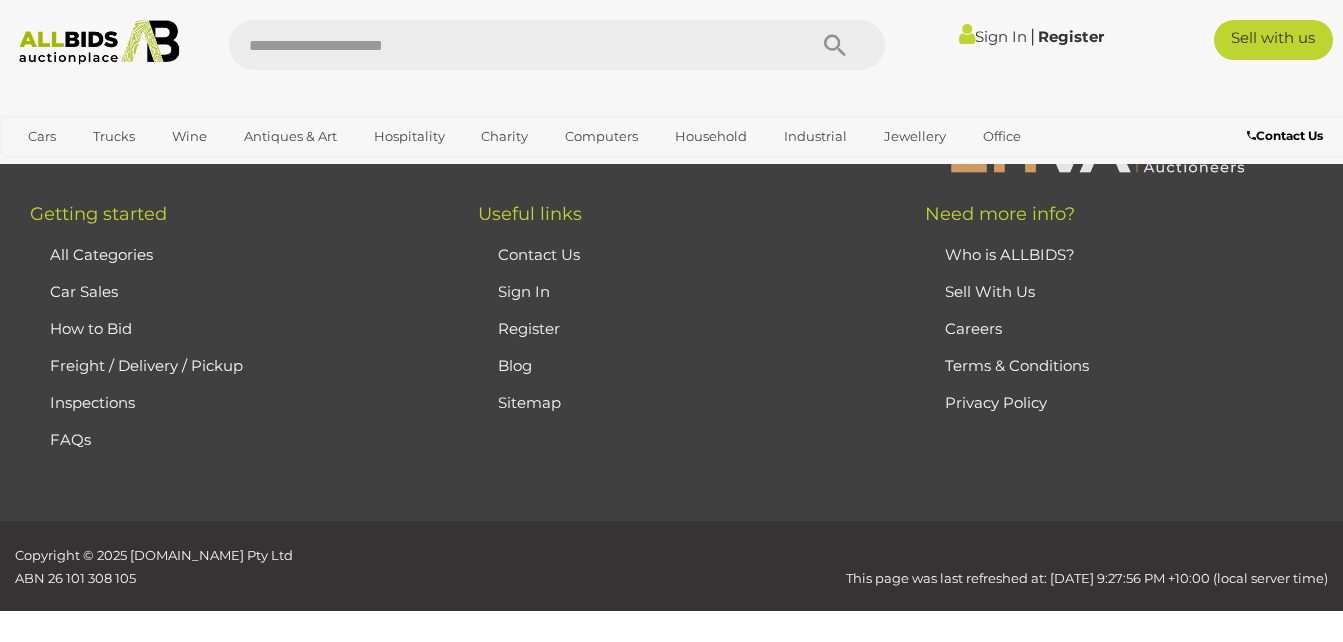 scroll, scrollTop: 8206, scrollLeft: 0, axis: vertical 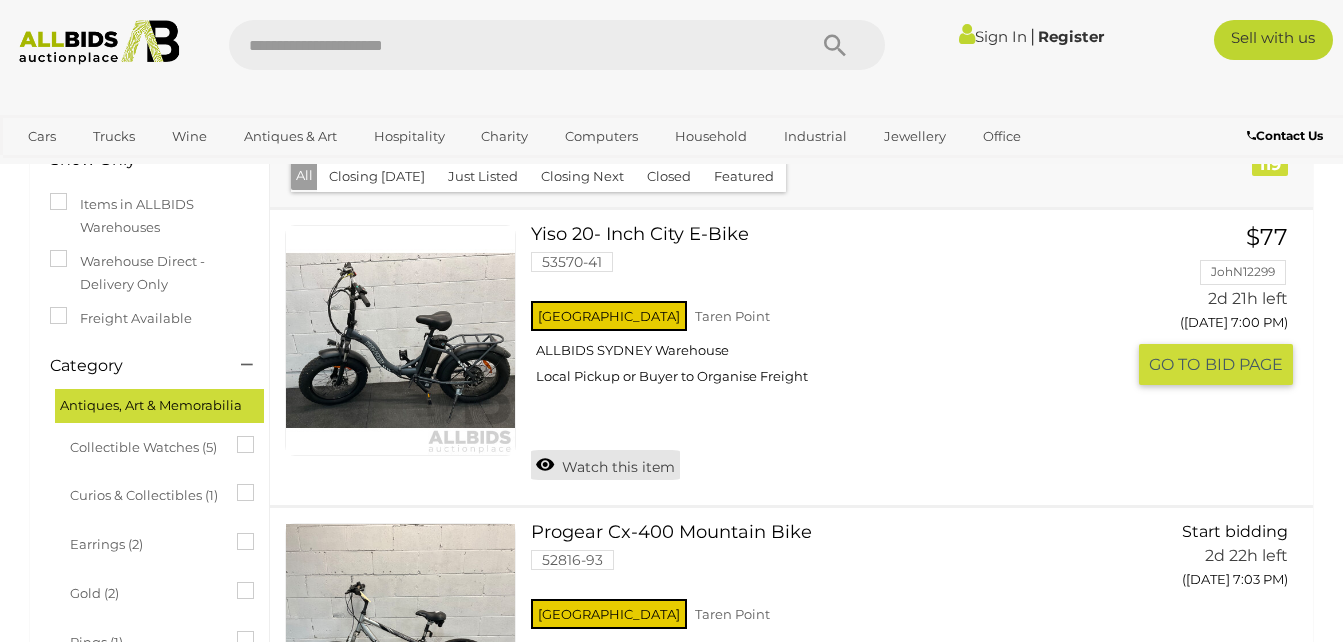 click on "Watch this item" at bounding box center (605, 465) 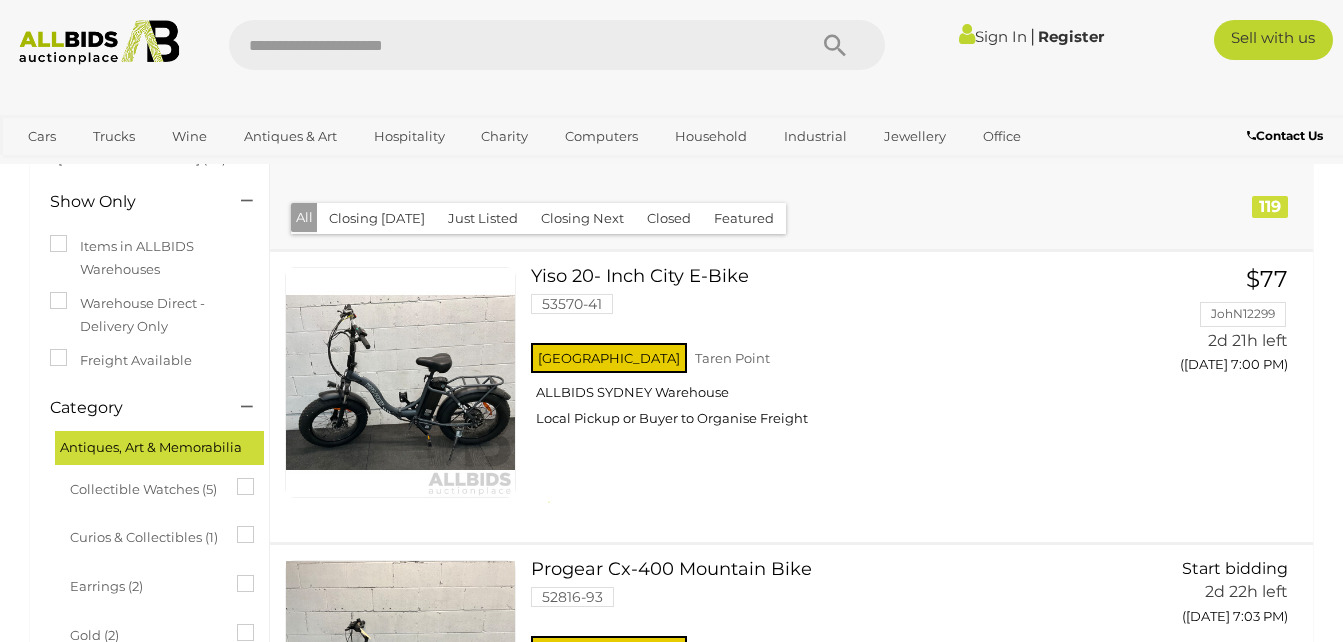 scroll, scrollTop: 300, scrollLeft: 0, axis: vertical 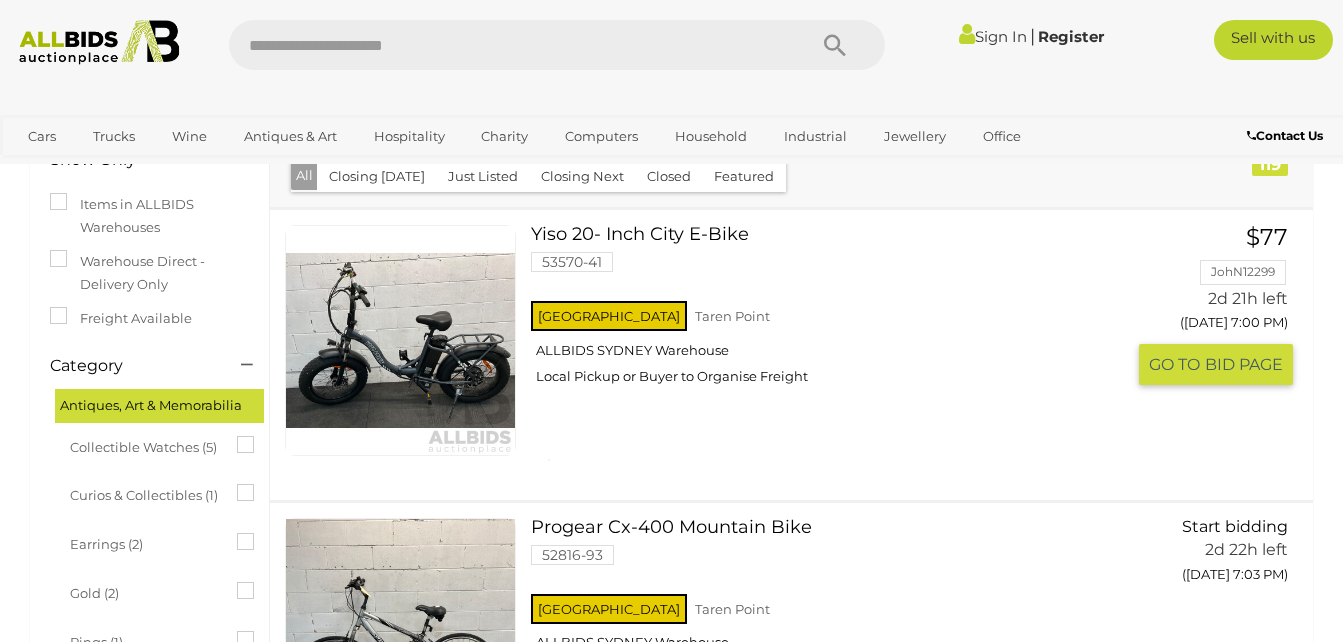 click on "GO TO" at bounding box center [1177, 364] 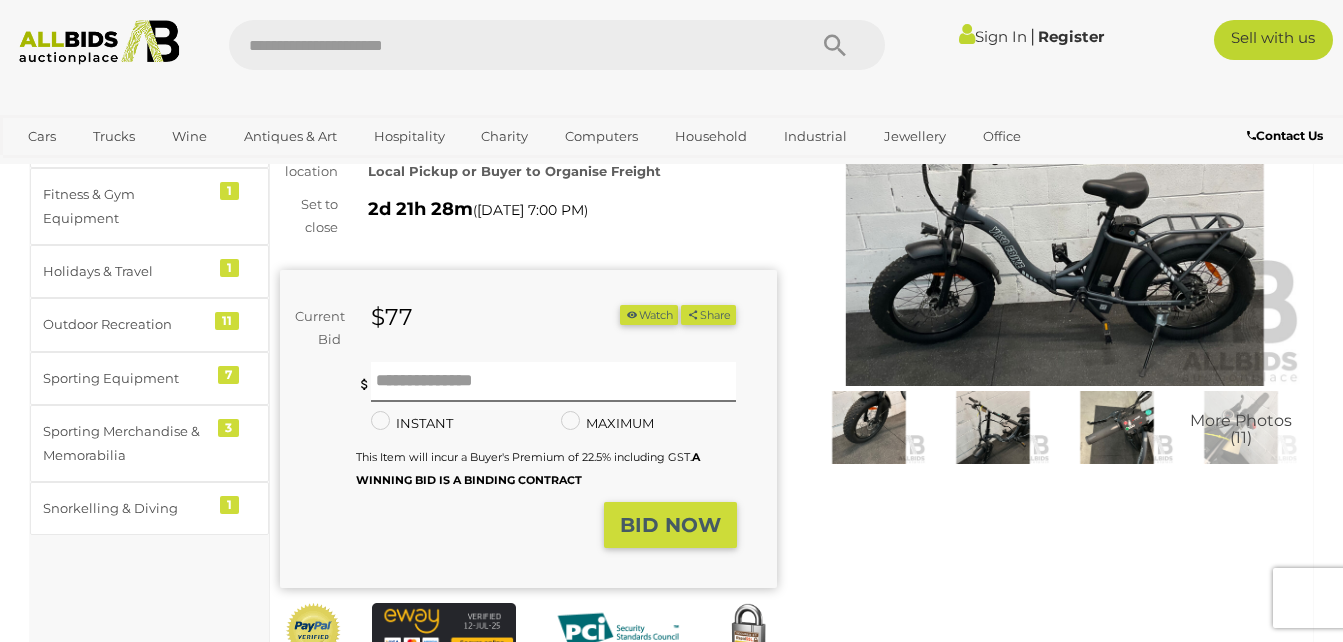 scroll, scrollTop: 200, scrollLeft: 0, axis: vertical 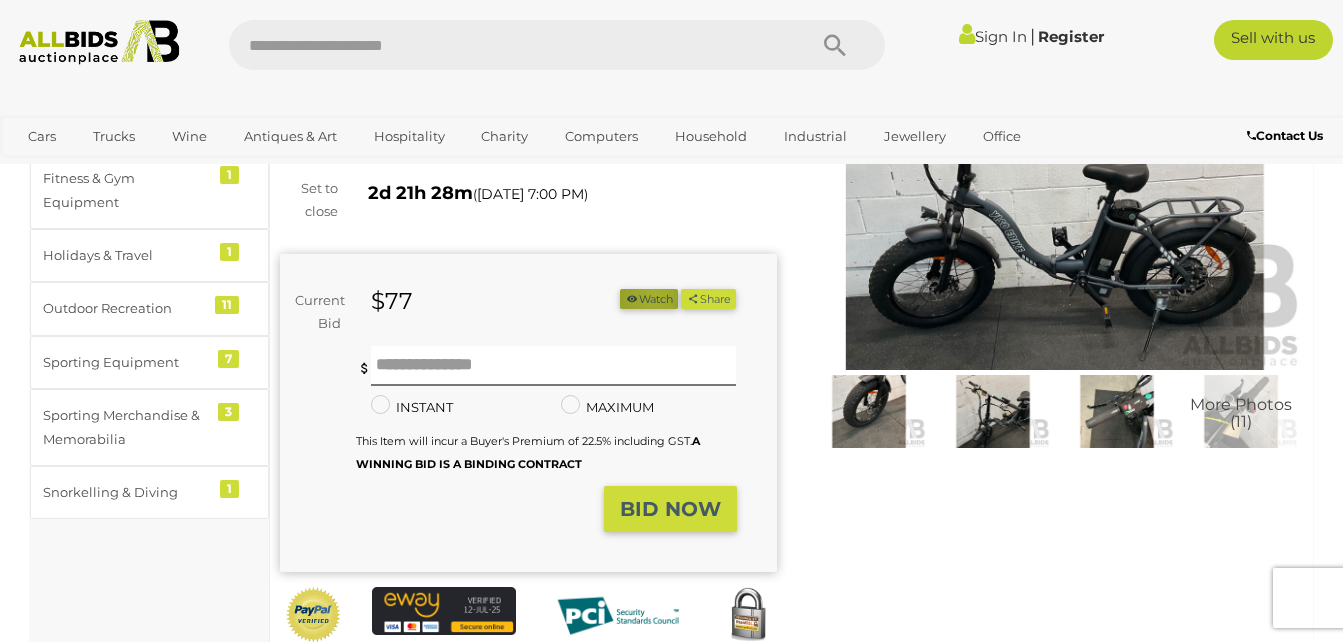 click on "Watch" at bounding box center (649, 299) 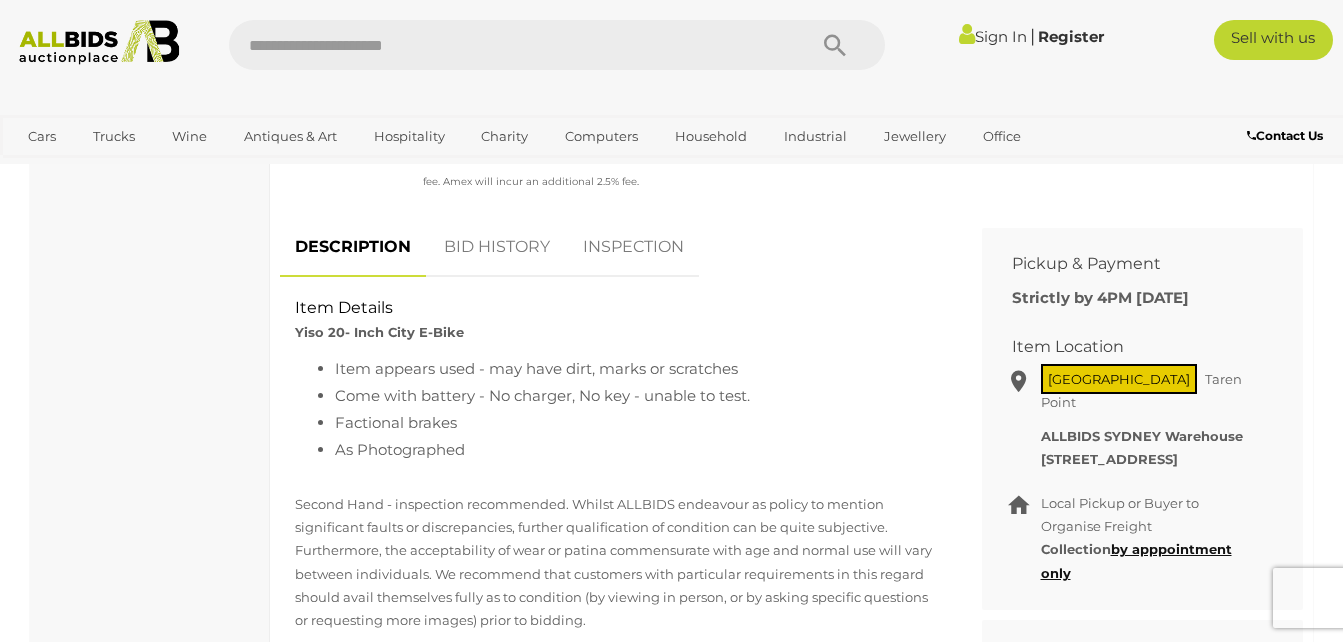 scroll, scrollTop: 700, scrollLeft: 0, axis: vertical 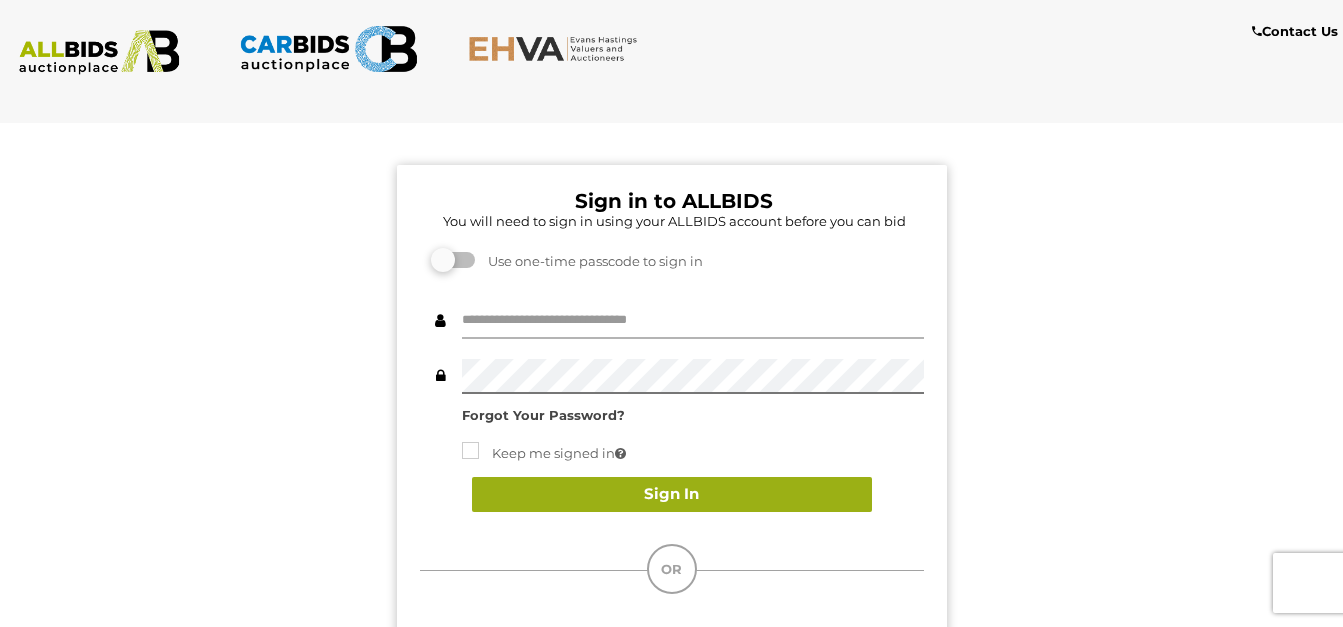 type on "**********" 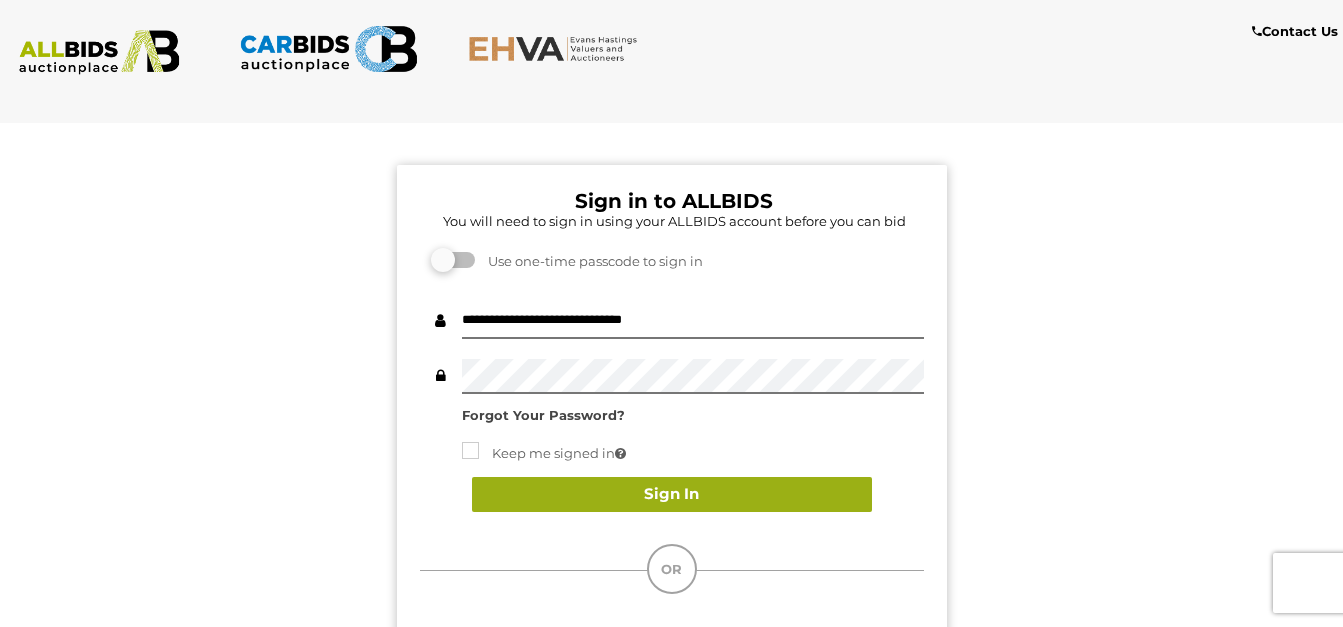 click on "Sign In" at bounding box center (672, 494) 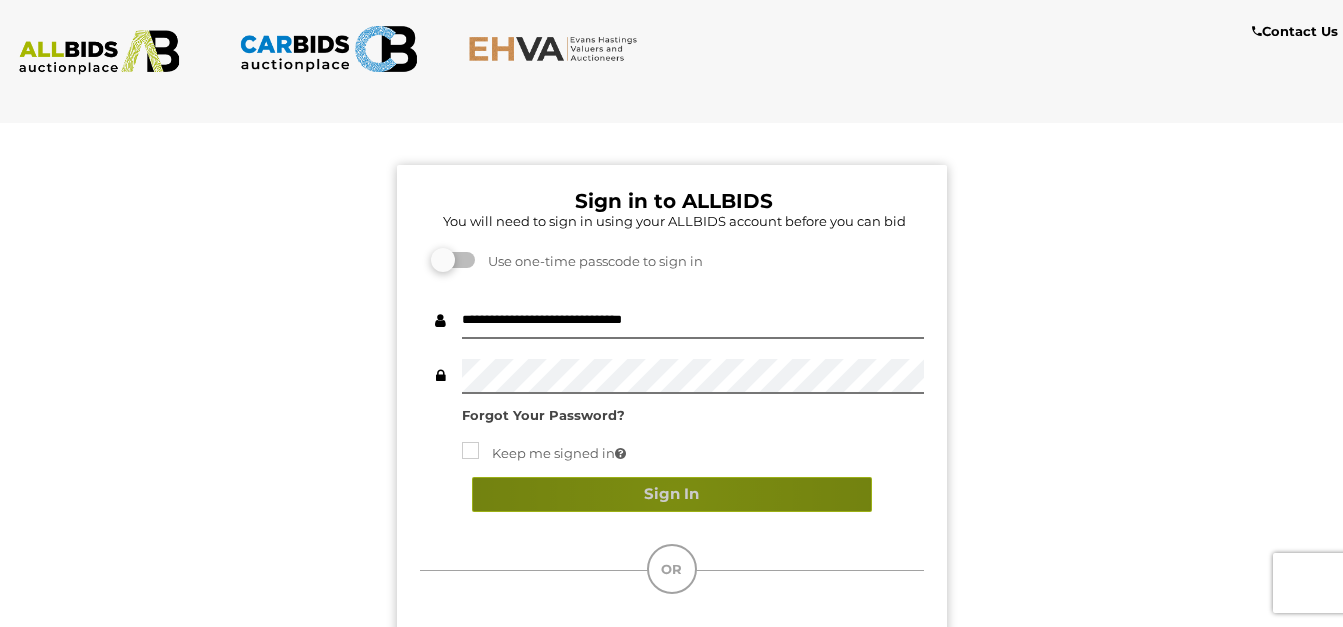 click on "Sign In" at bounding box center [672, 494] 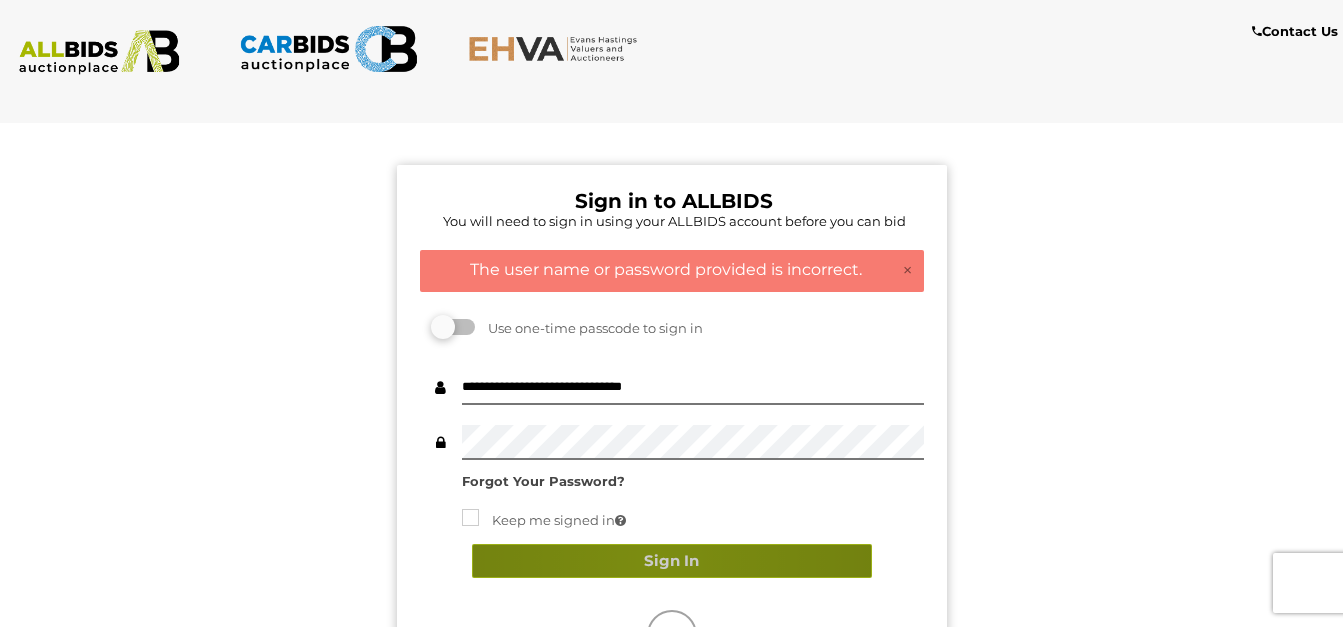 click on "Sign In" at bounding box center (672, 561) 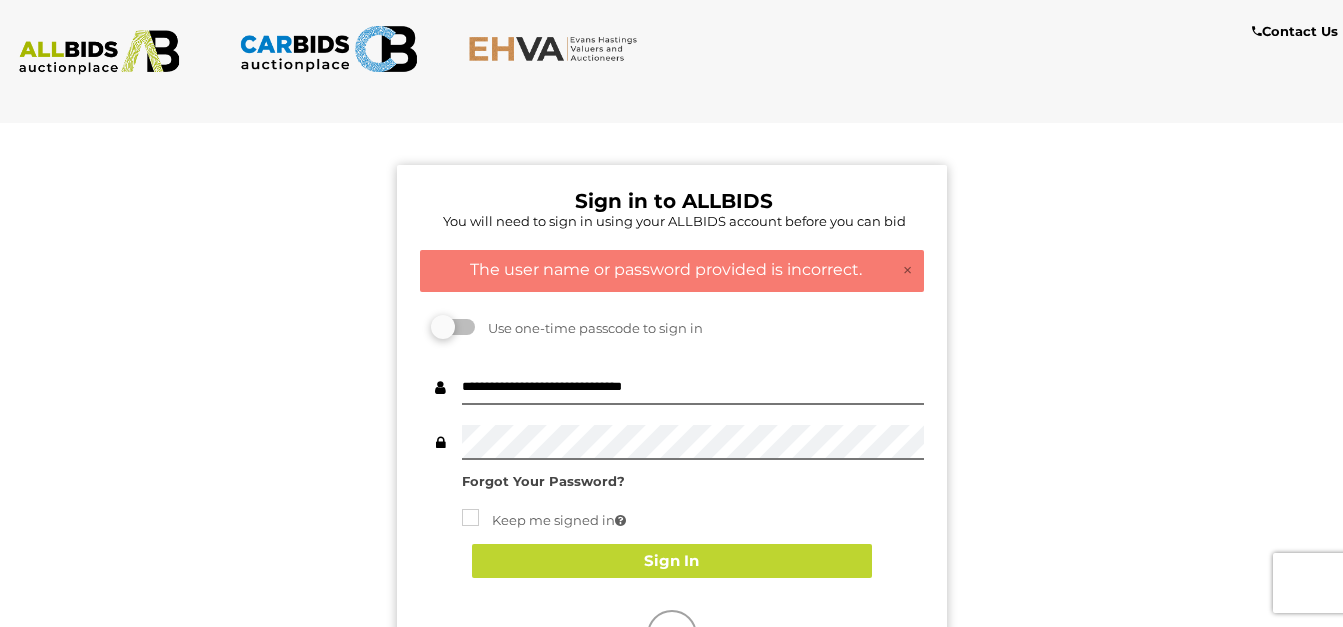 click on "Forgot Your Password?" at bounding box center (543, 481) 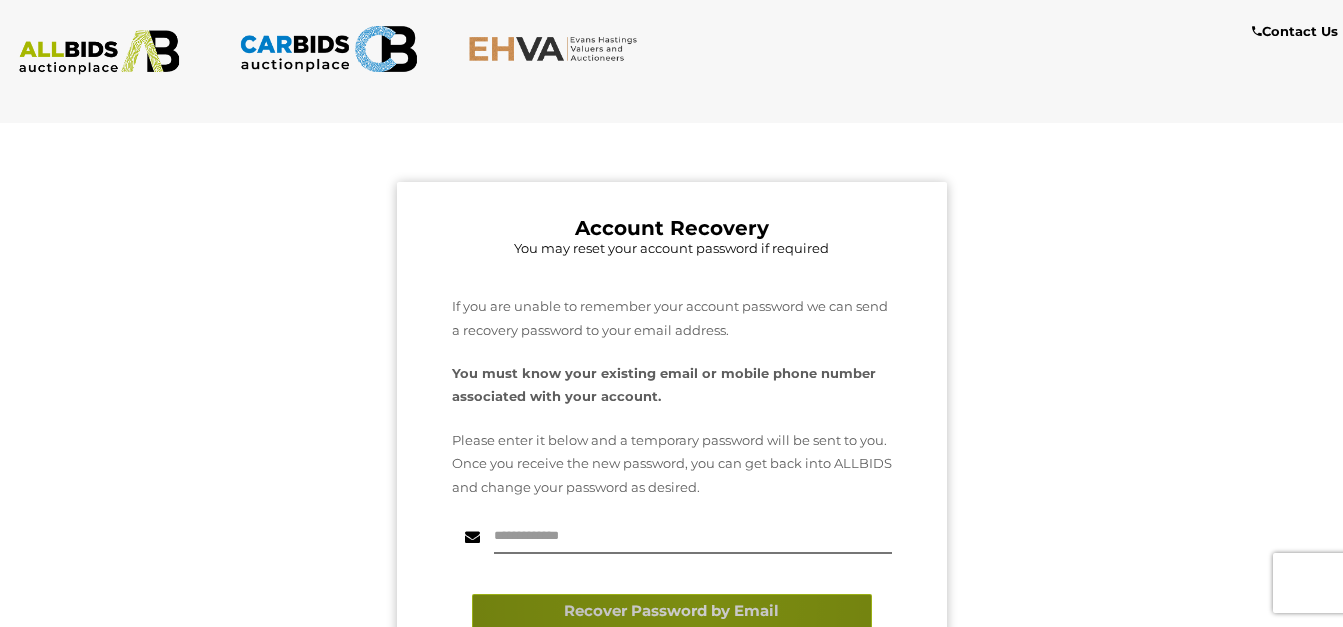 click on "Recover Password by Email" at bounding box center [672, 611] 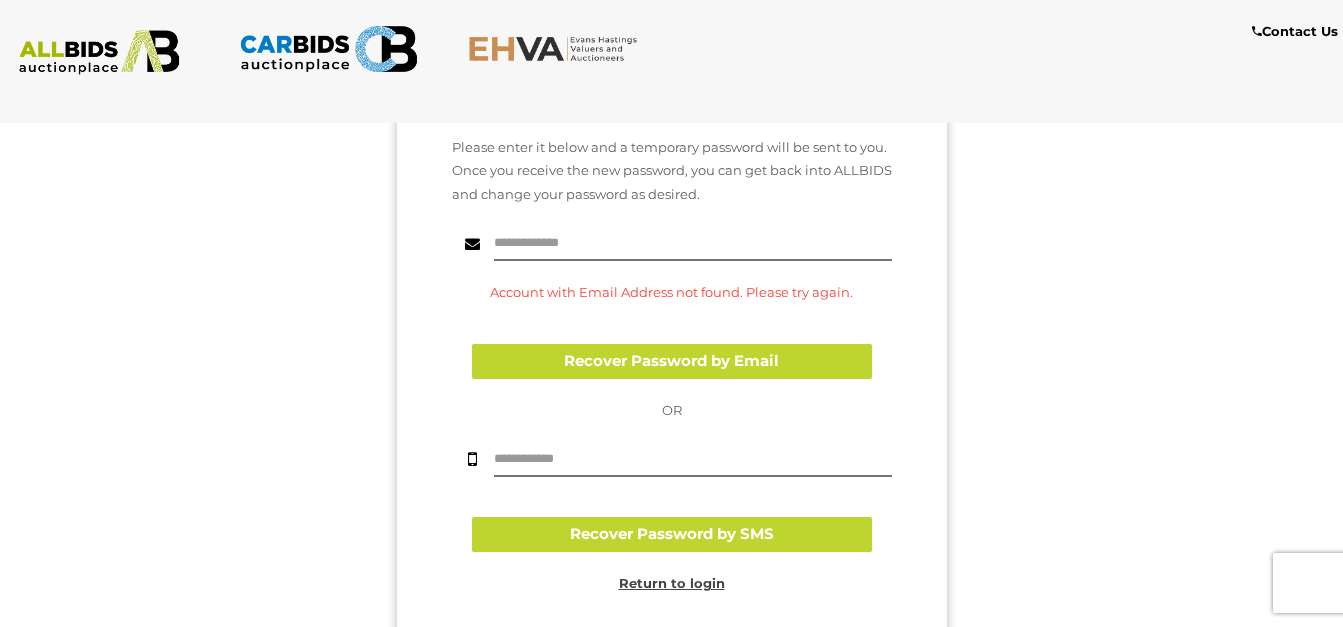 scroll, scrollTop: 300, scrollLeft: 0, axis: vertical 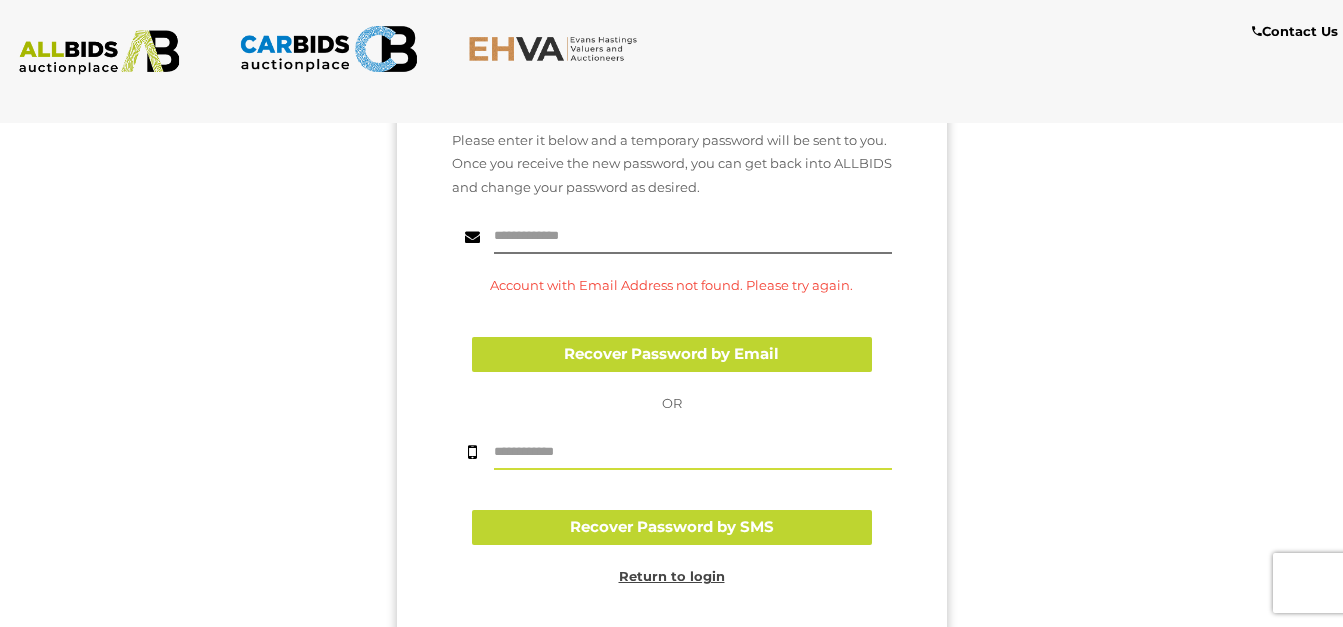 click at bounding box center (693, 452) 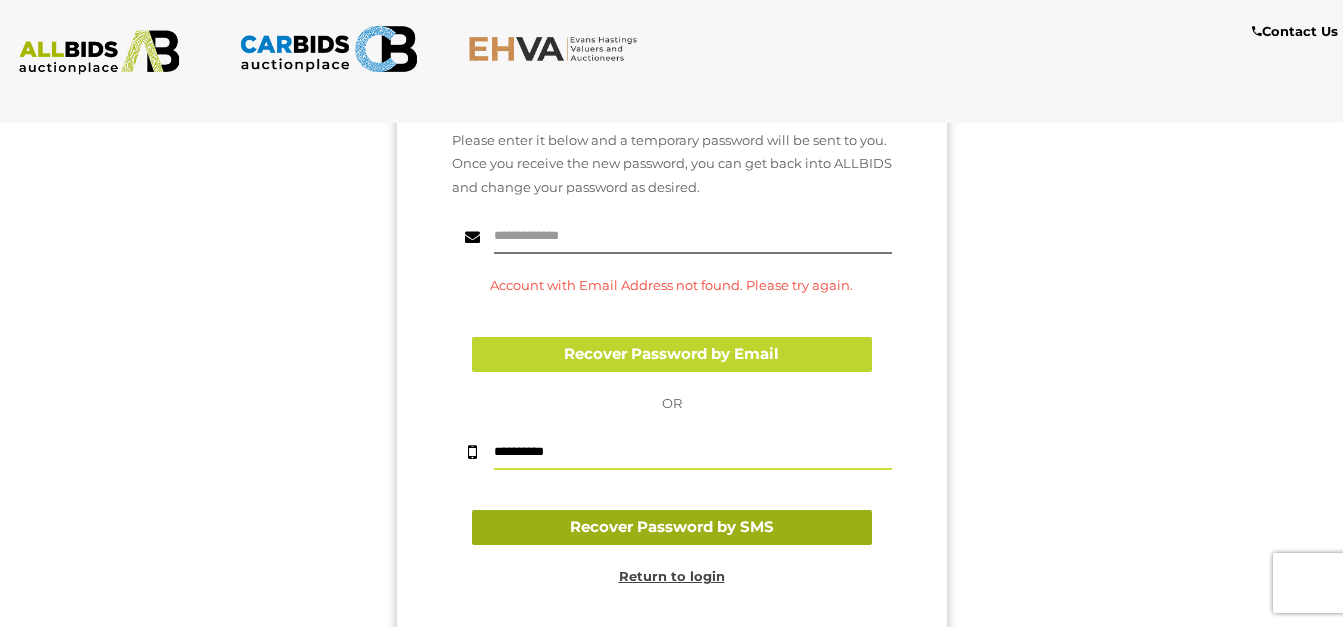 type on "**********" 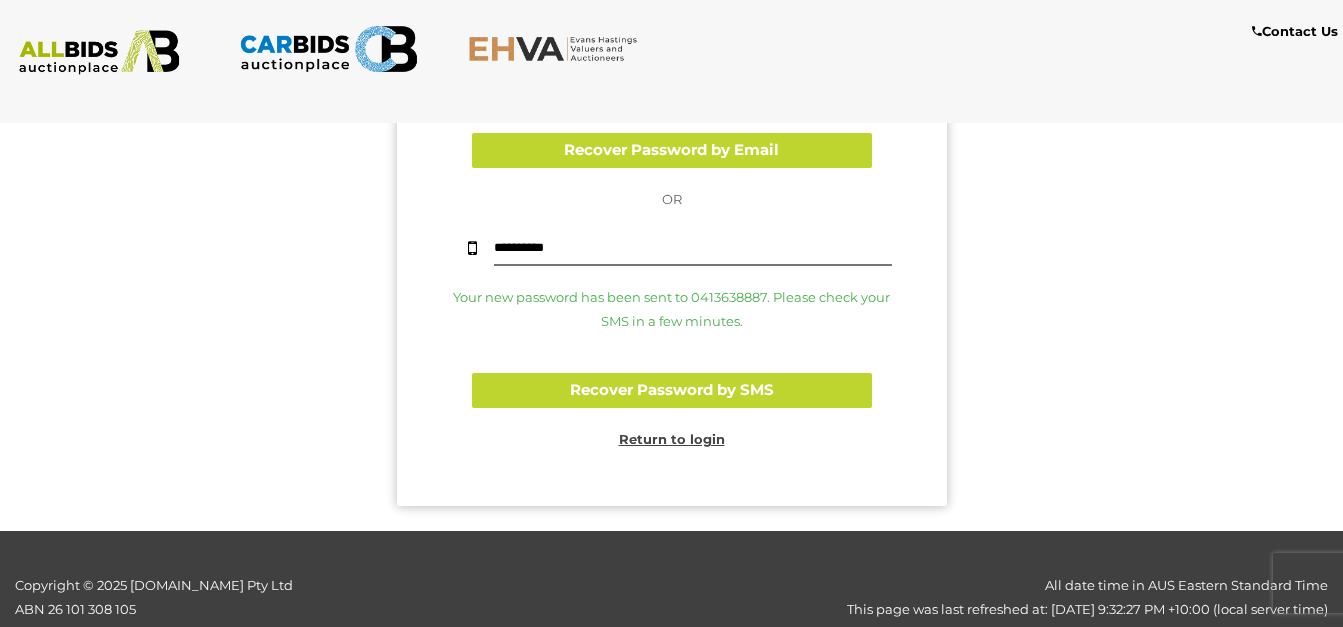 scroll, scrollTop: 542, scrollLeft: 0, axis: vertical 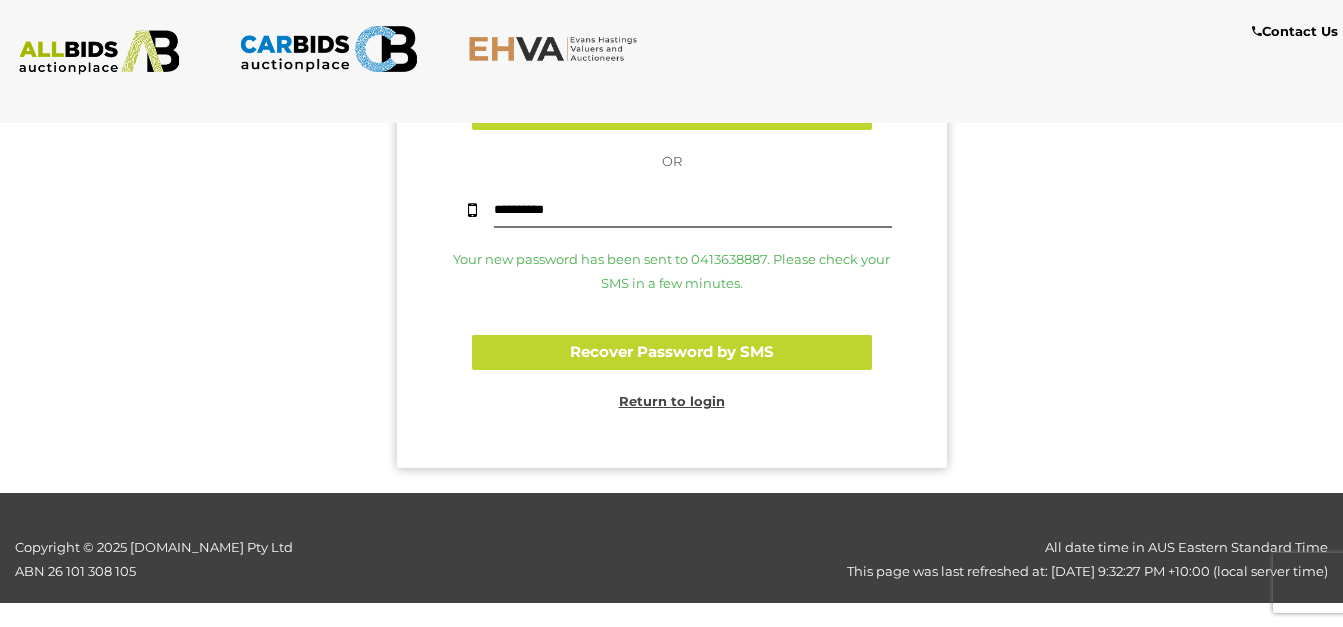 click on "Return to login" at bounding box center (672, 391) 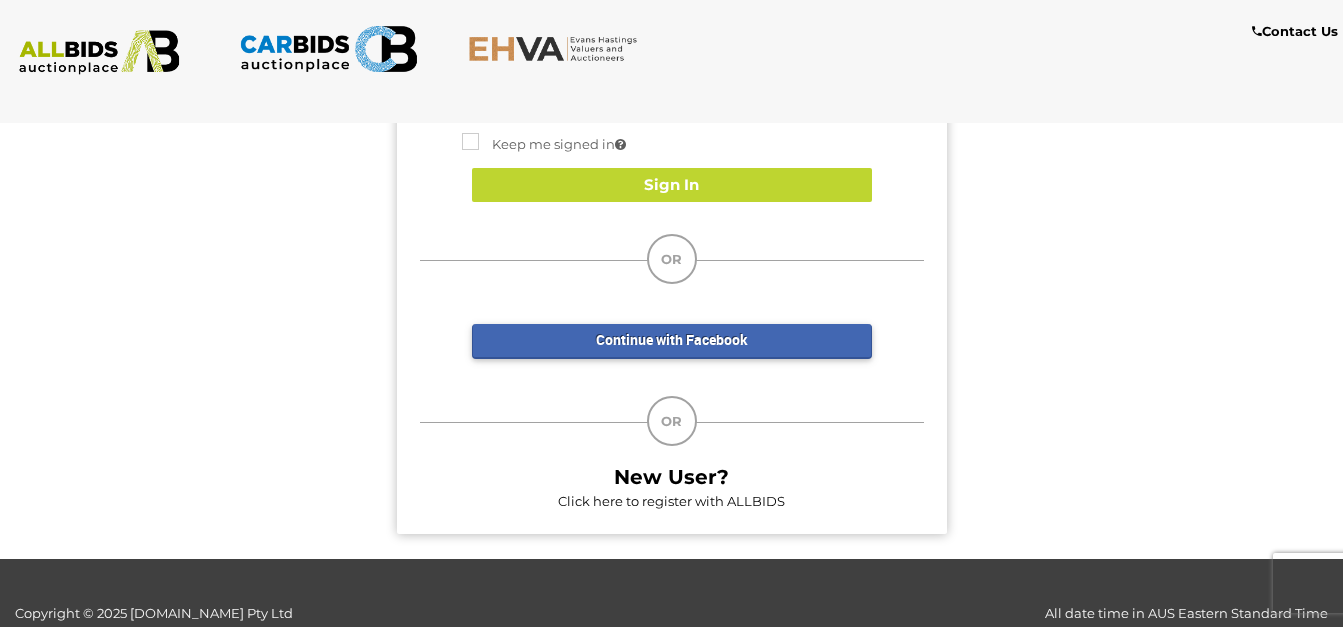 scroll, scrollTop: 341, scrollLeft: 0, axis: vertical 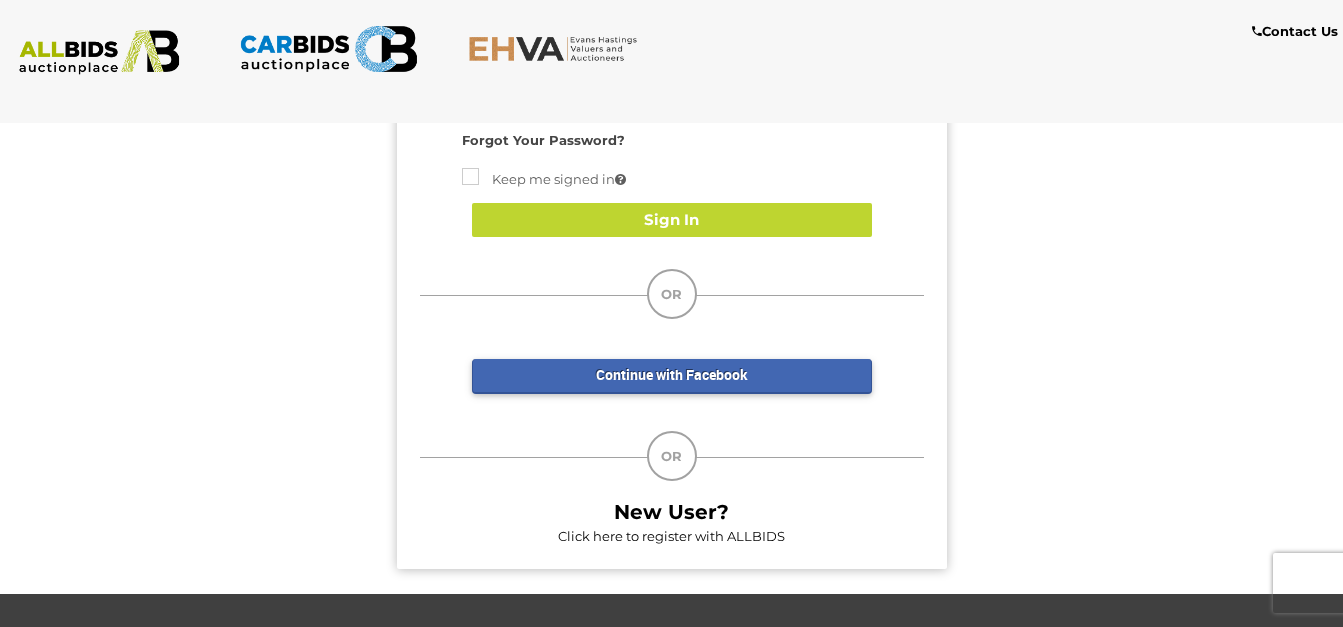 click on "Continue with Facebook" at bounding box center [672, 376] 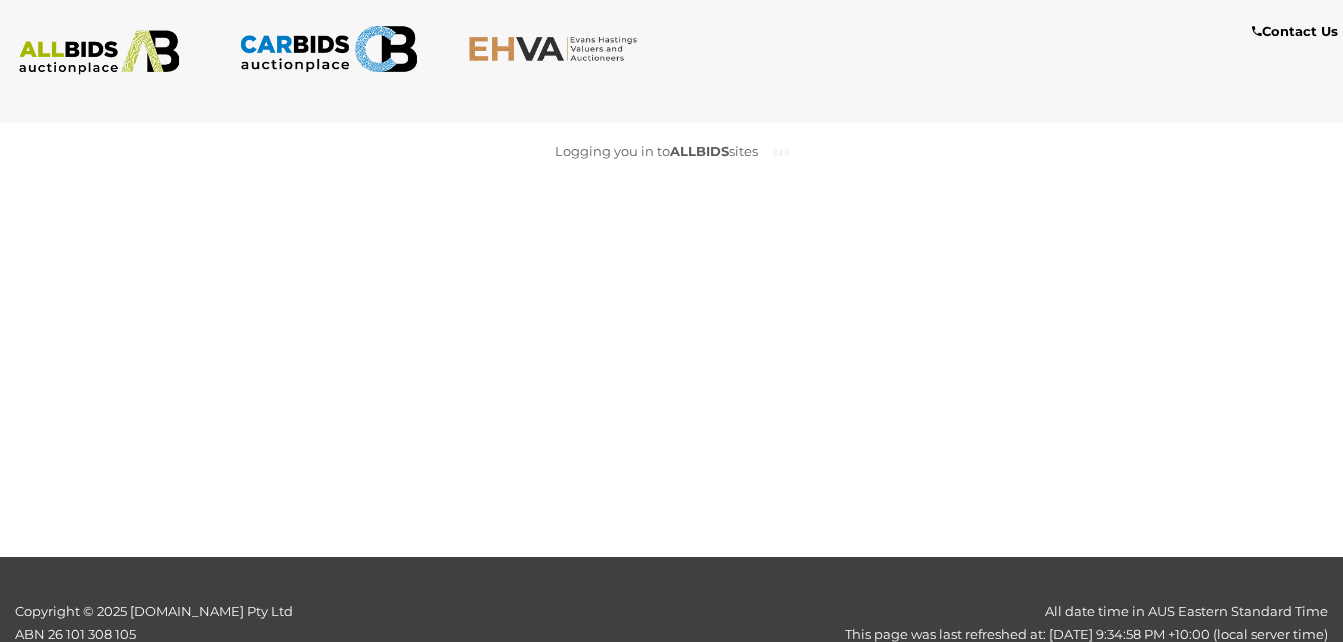 scroll, scrollTop: 0, scrollLeft: 0, axis: both 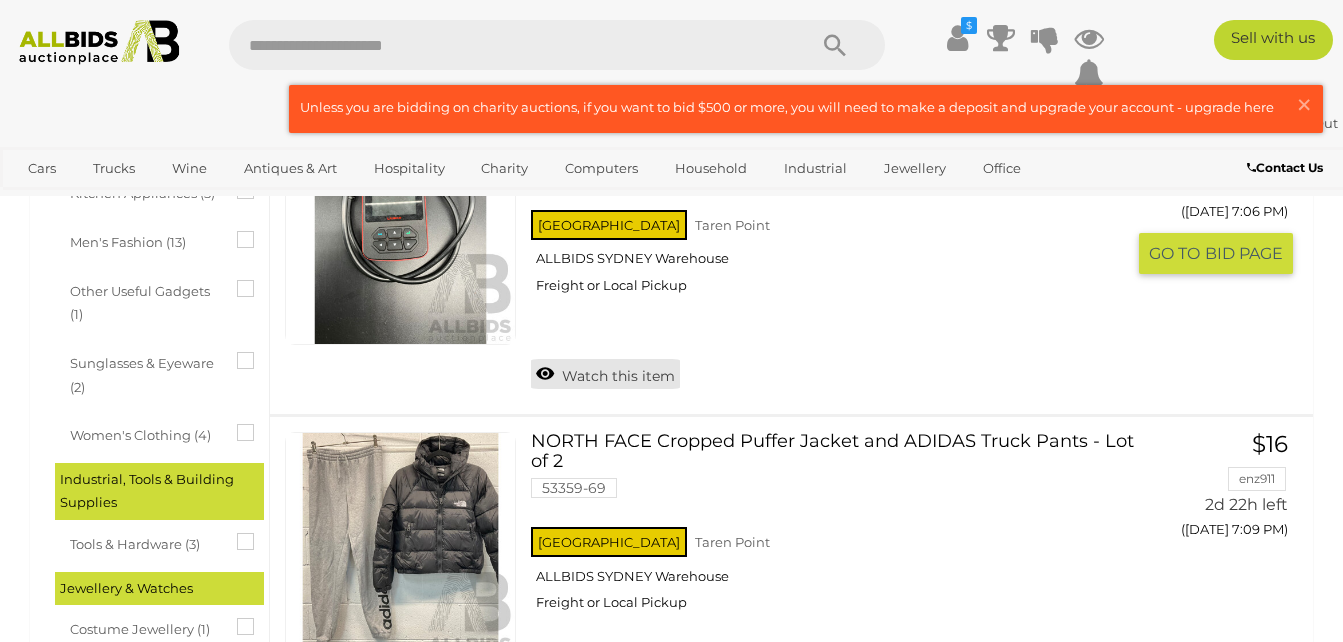 click on "Watch this item" at bounding box center (605, 374) 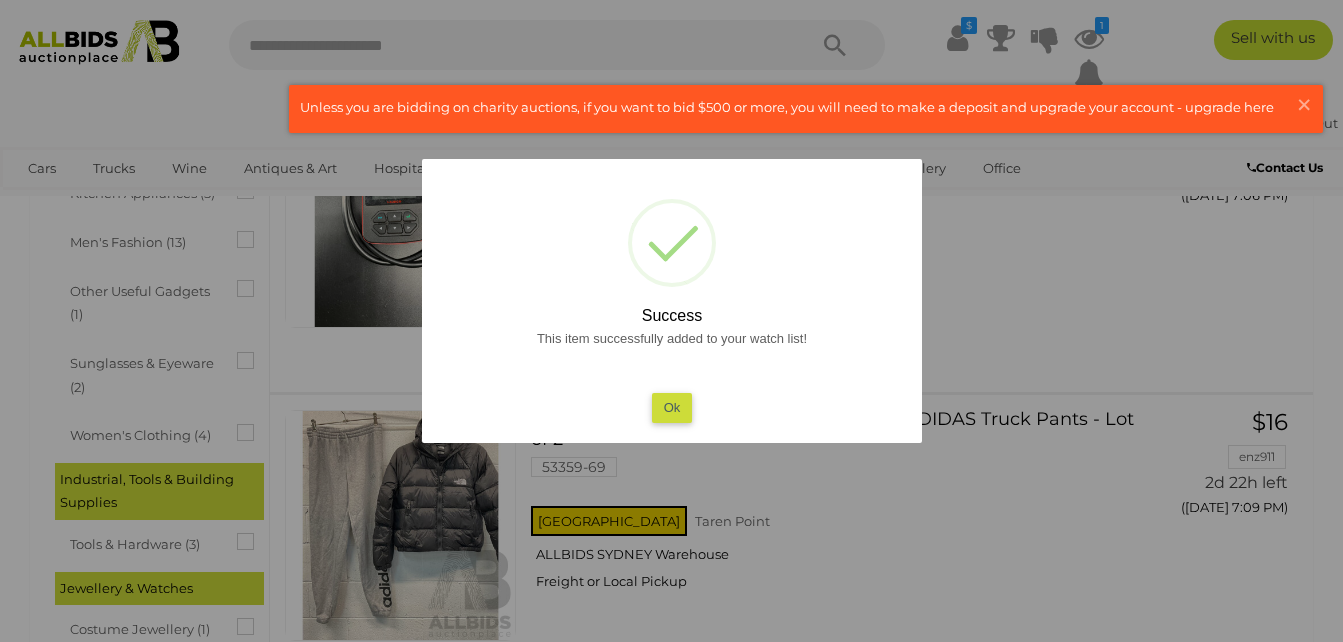 click on "Ok" at bounding box center [671, 407] 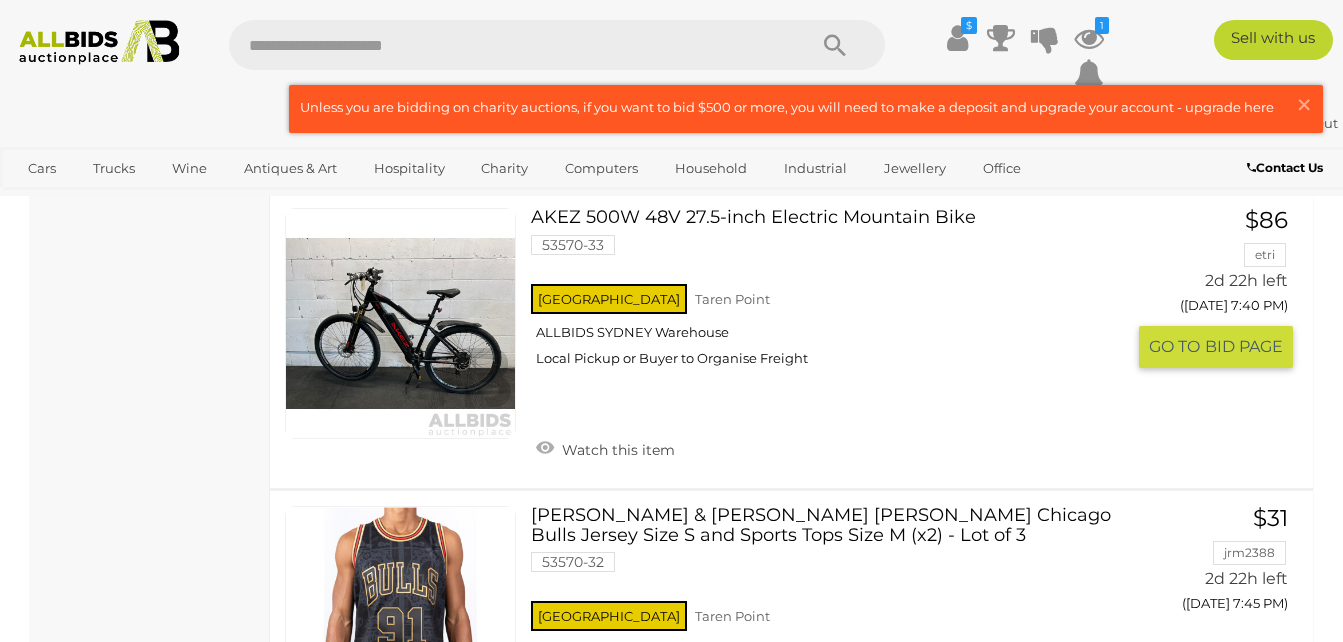 scroll, scrollTop: 4305, scrollLeft: 0, axis: vertical 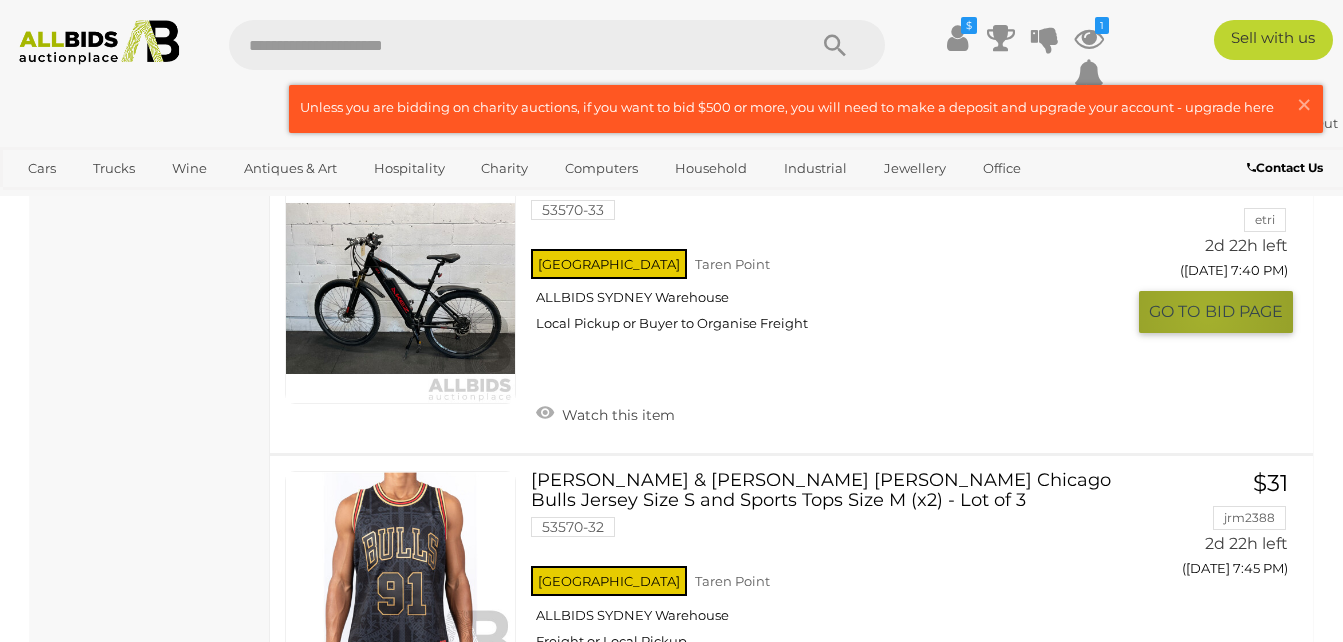 click on "BID PAGE" at bounding box center [1244, 311] 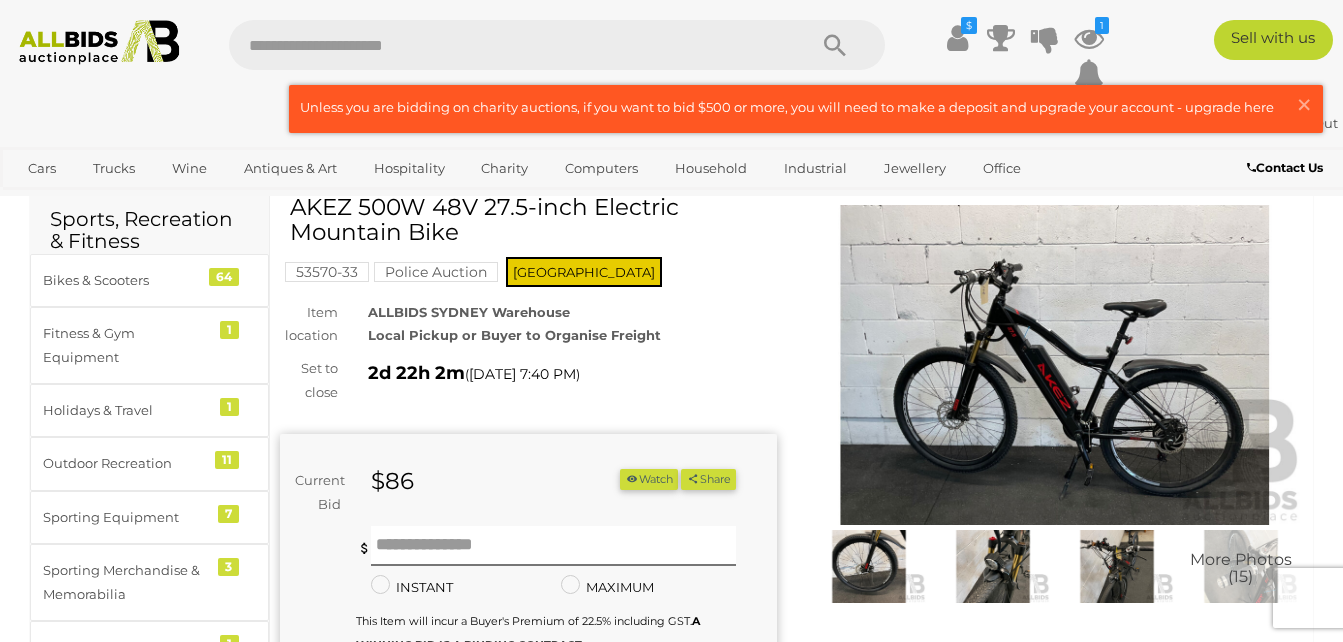 scroll, scrollTop: 0, scrollLeft: 0, axis: both 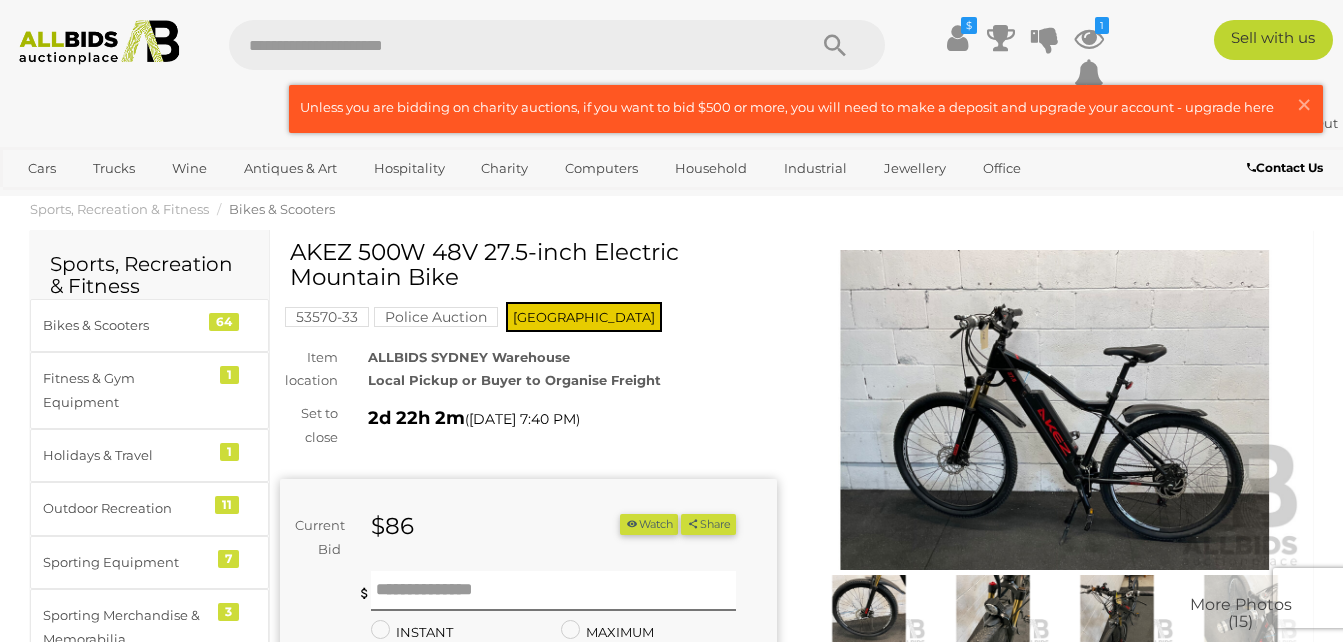 click at bounding box center (869, 612) 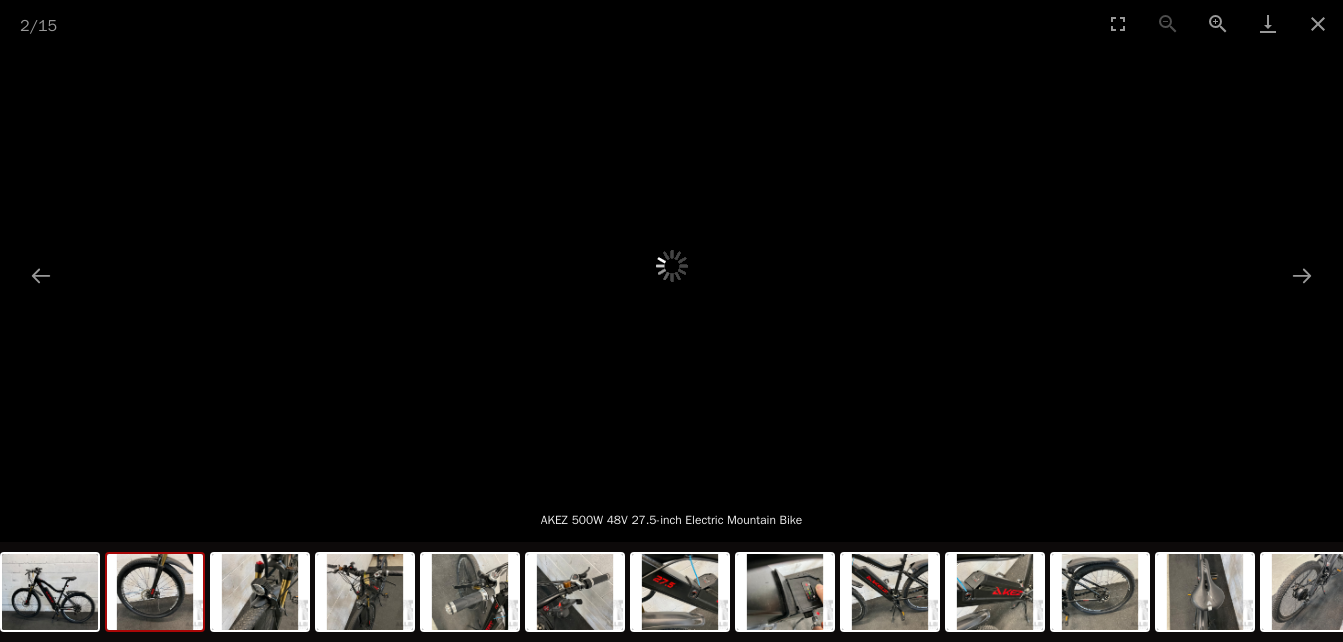 scroll, scrollTop: 200, scrollLeft: 0, axis: vertical 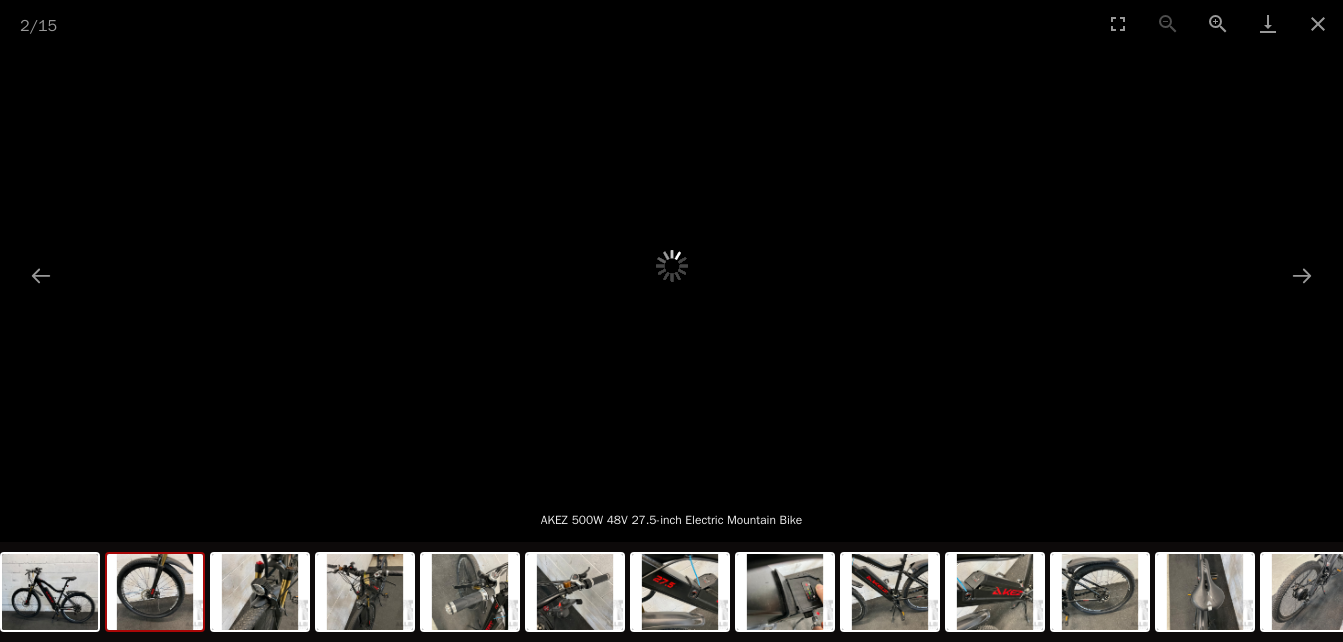 click at bounding box center [155, 592] 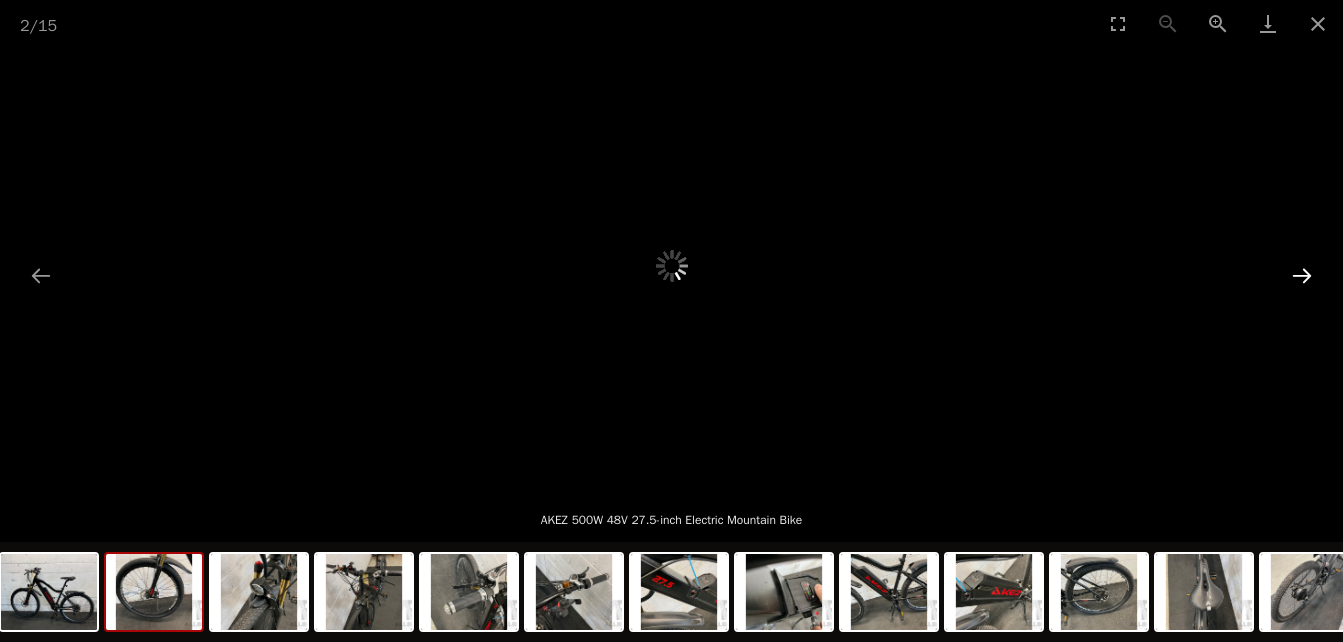 click at bounding box center (1302, 275) 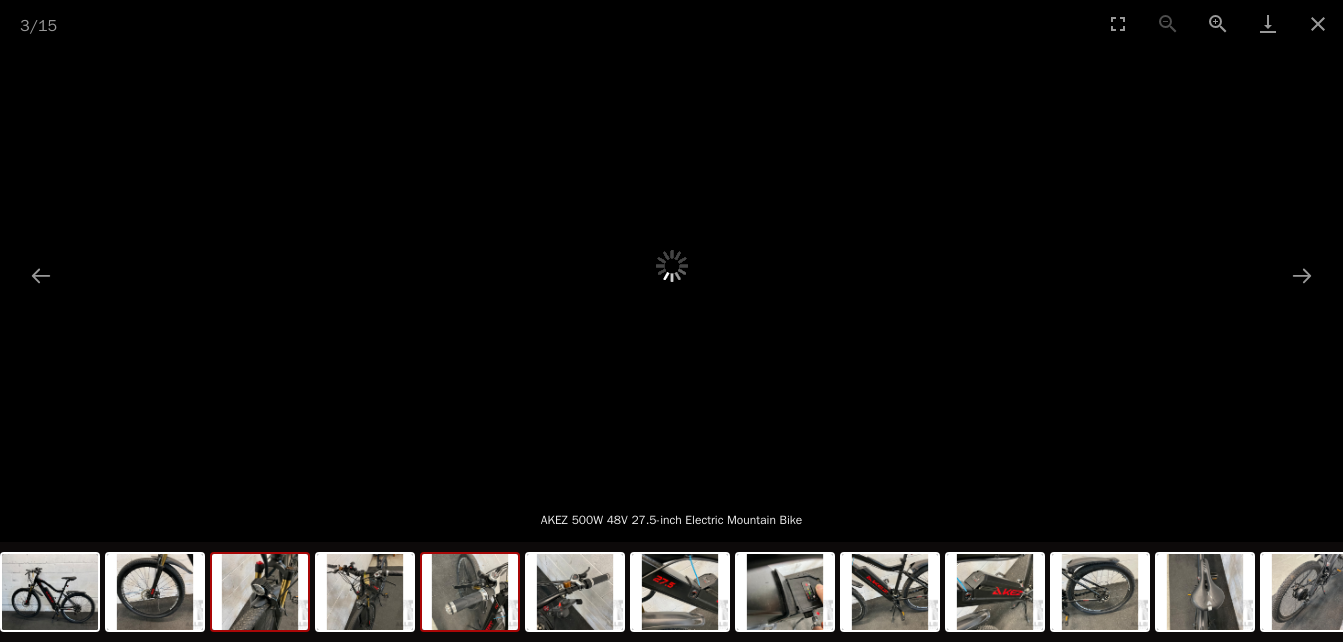 click at bounding box center (470, 592) 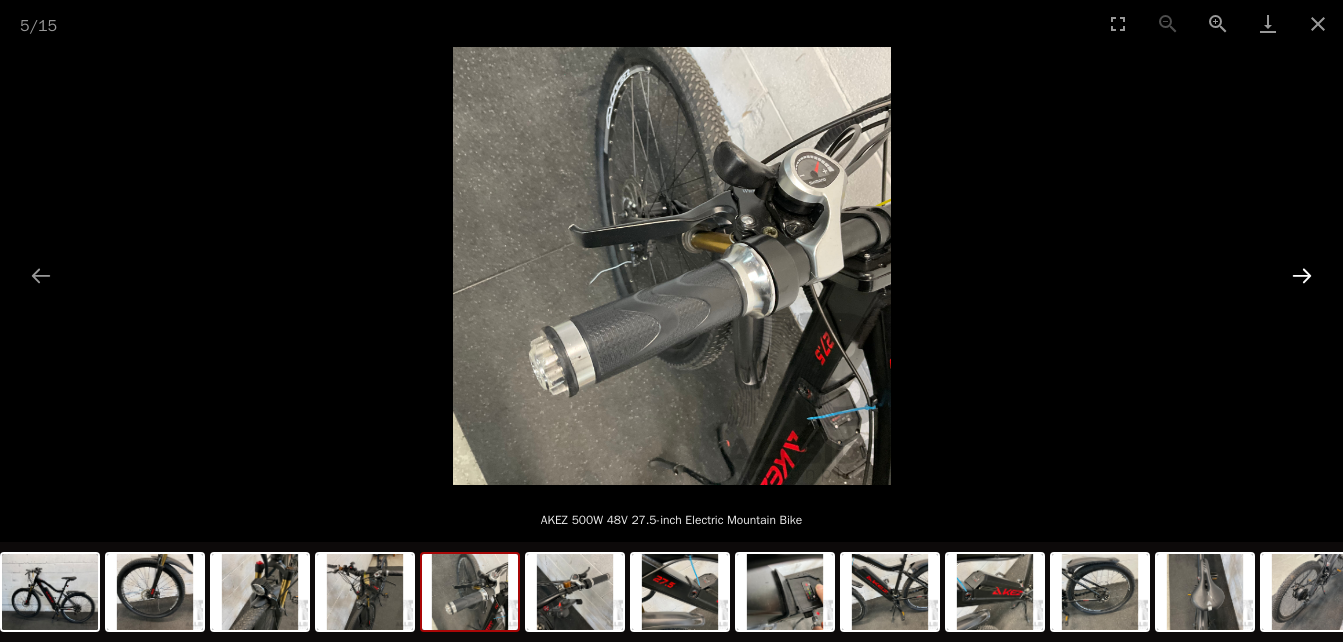 click at bounding box center [1302, 275] 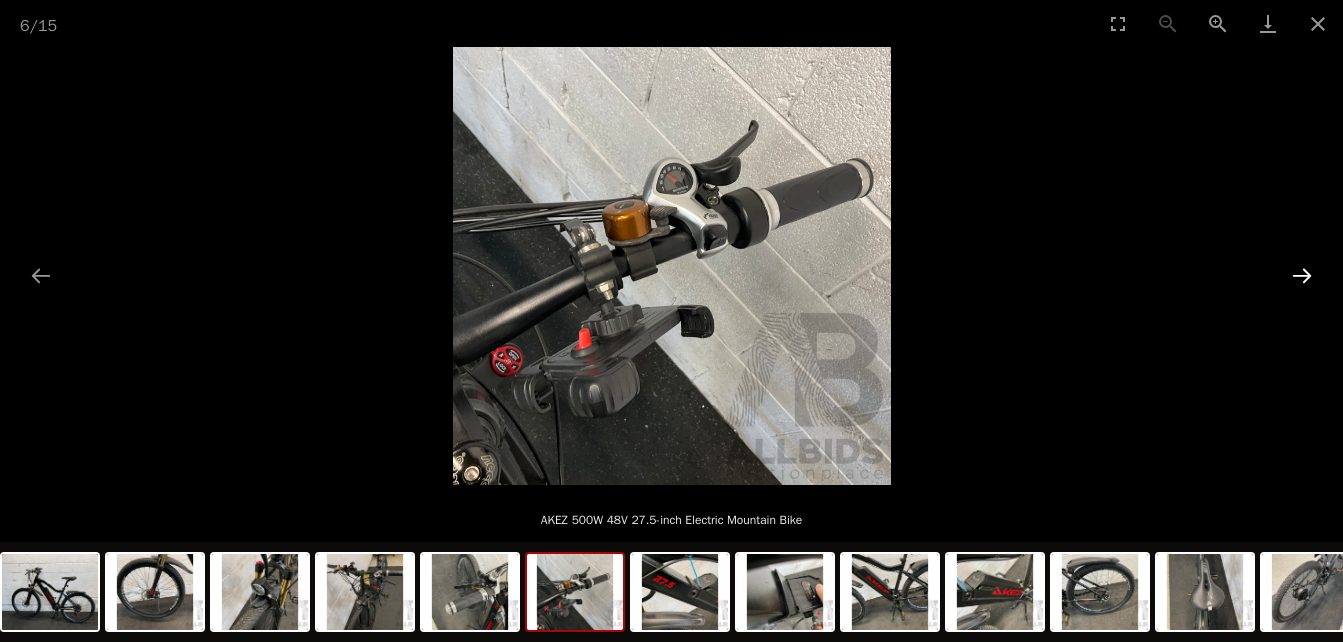 click at bounding box center [1302, 275] 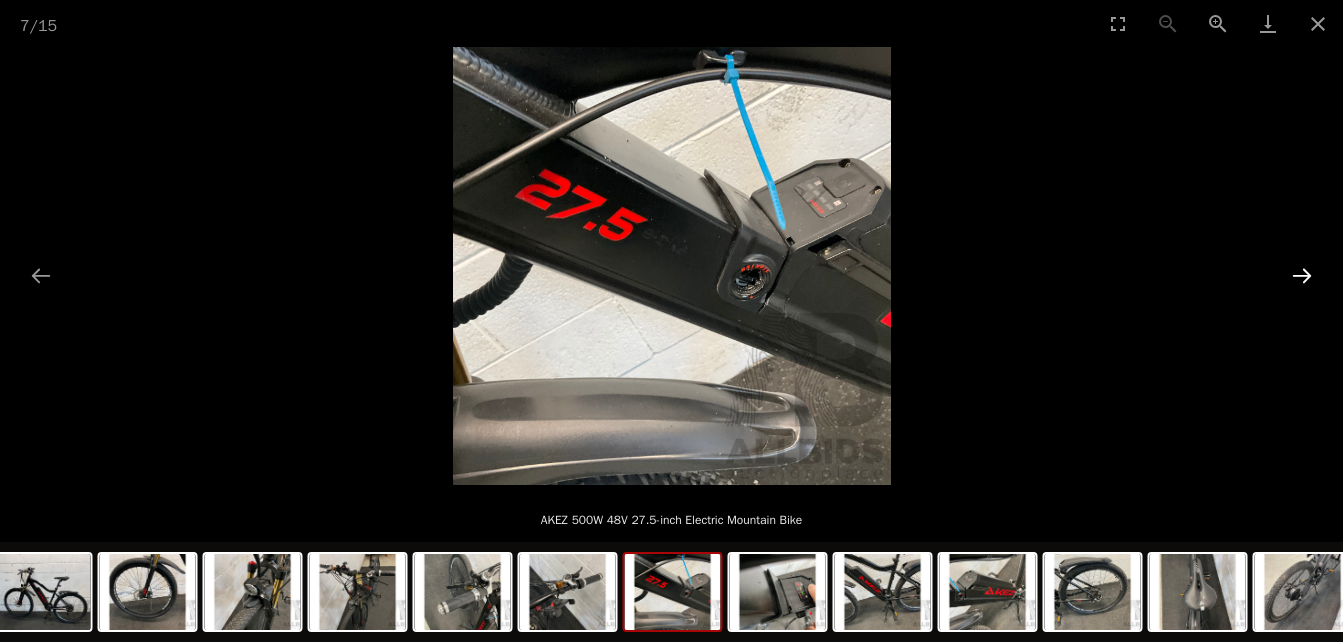 click at bounding box center (1302, 275) 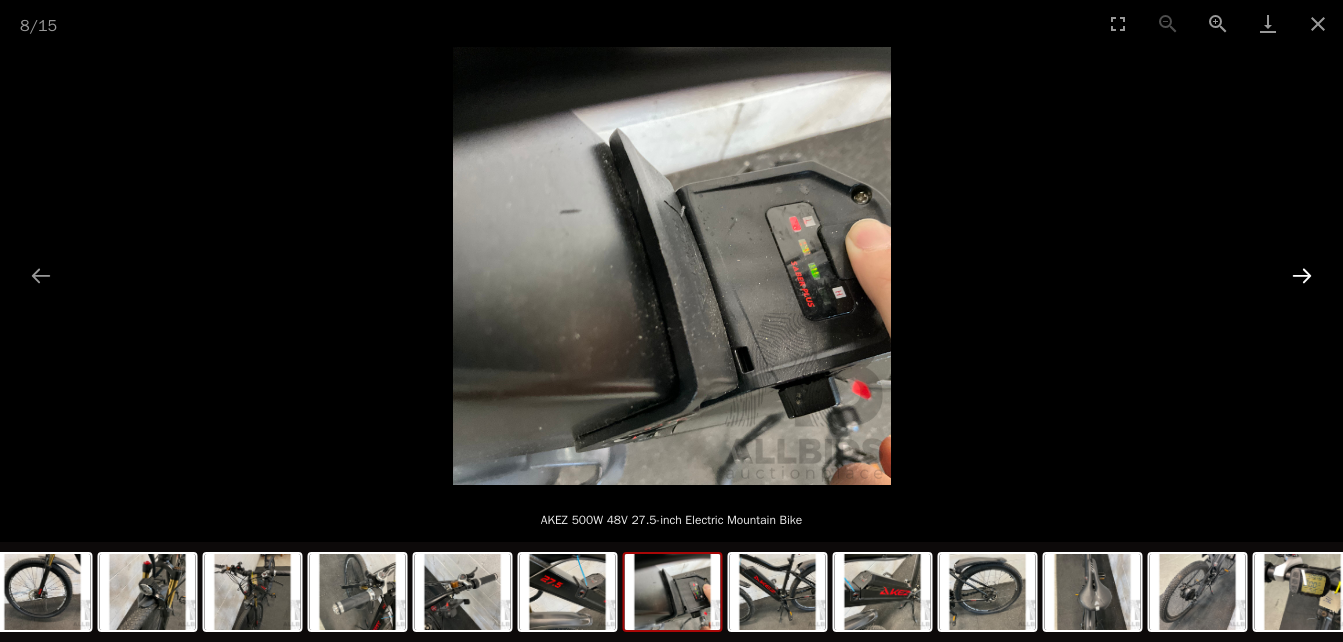 click at bounding box center [1302, 275] 